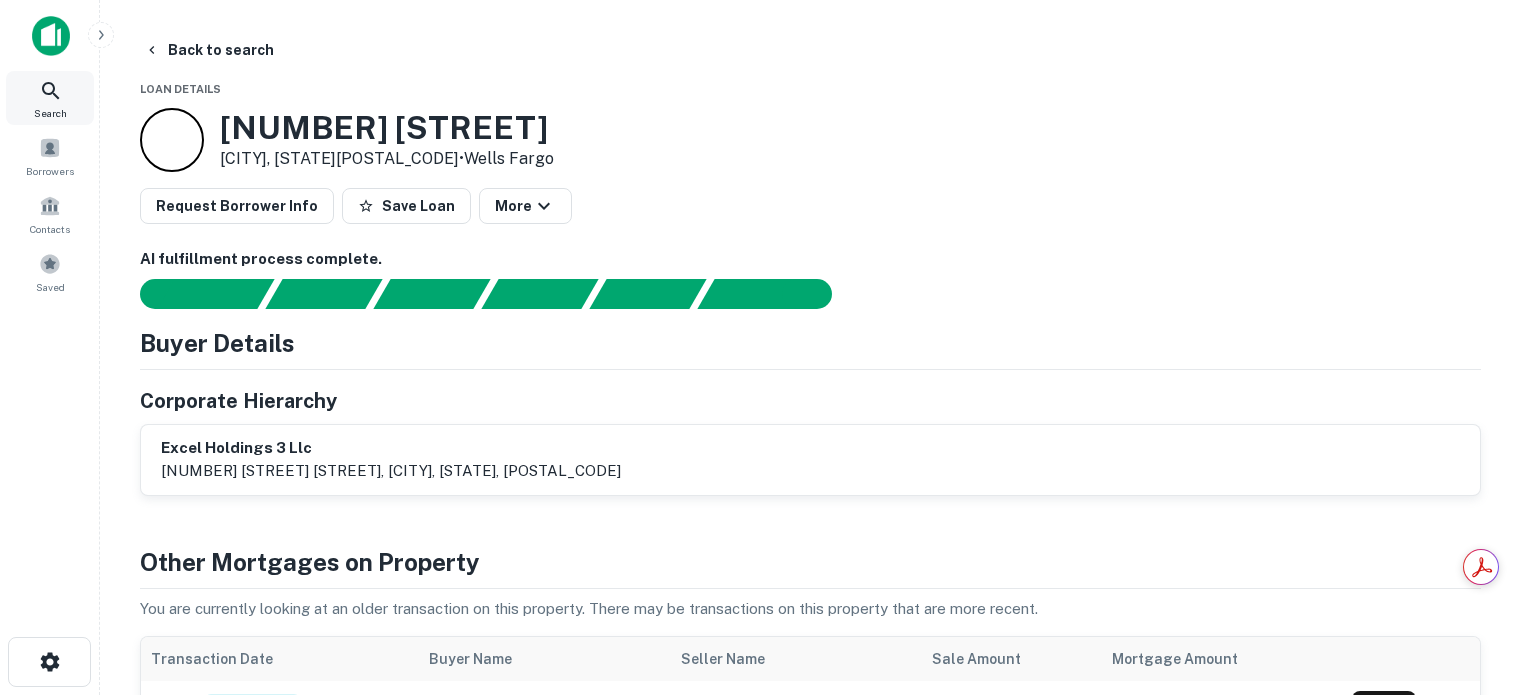 scroll, scrollTop: 0, scrollLeft: 0, axis: both 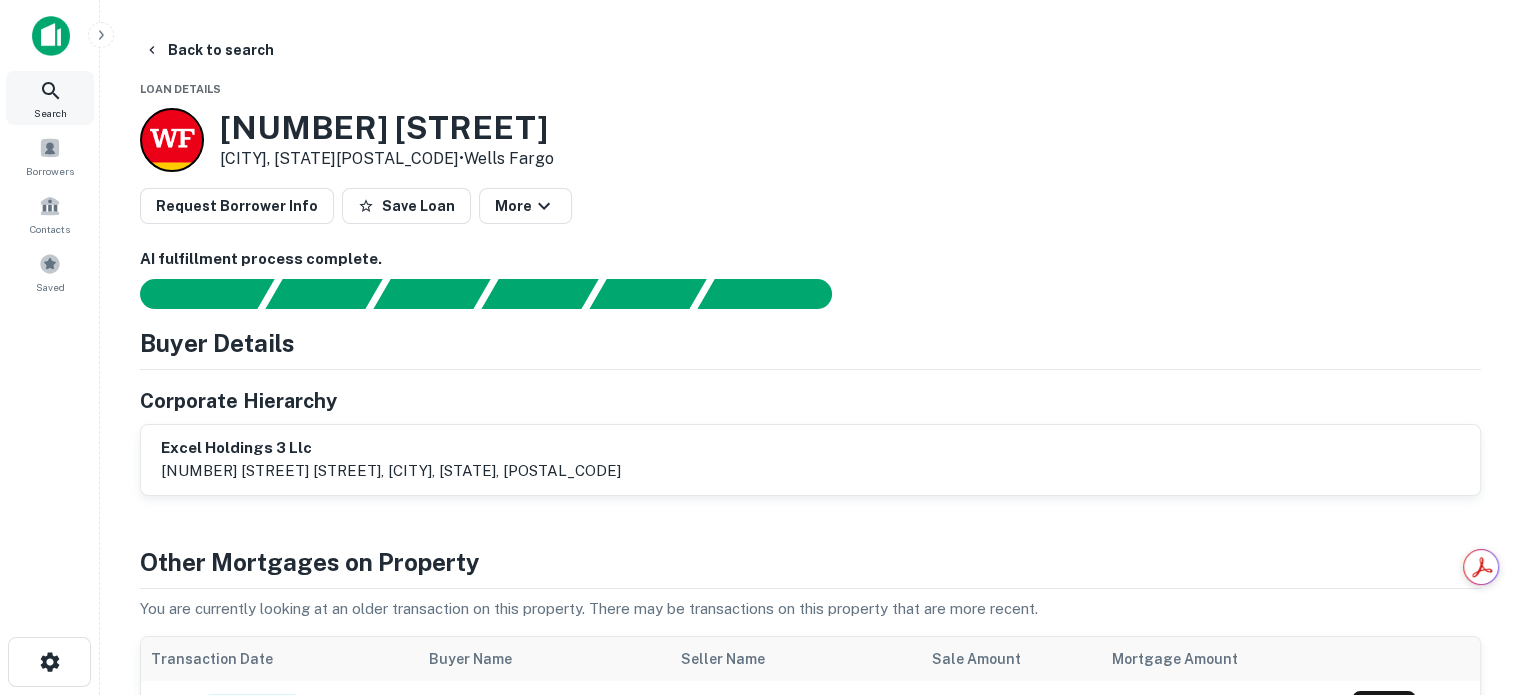click at bounding box center (50, 90) 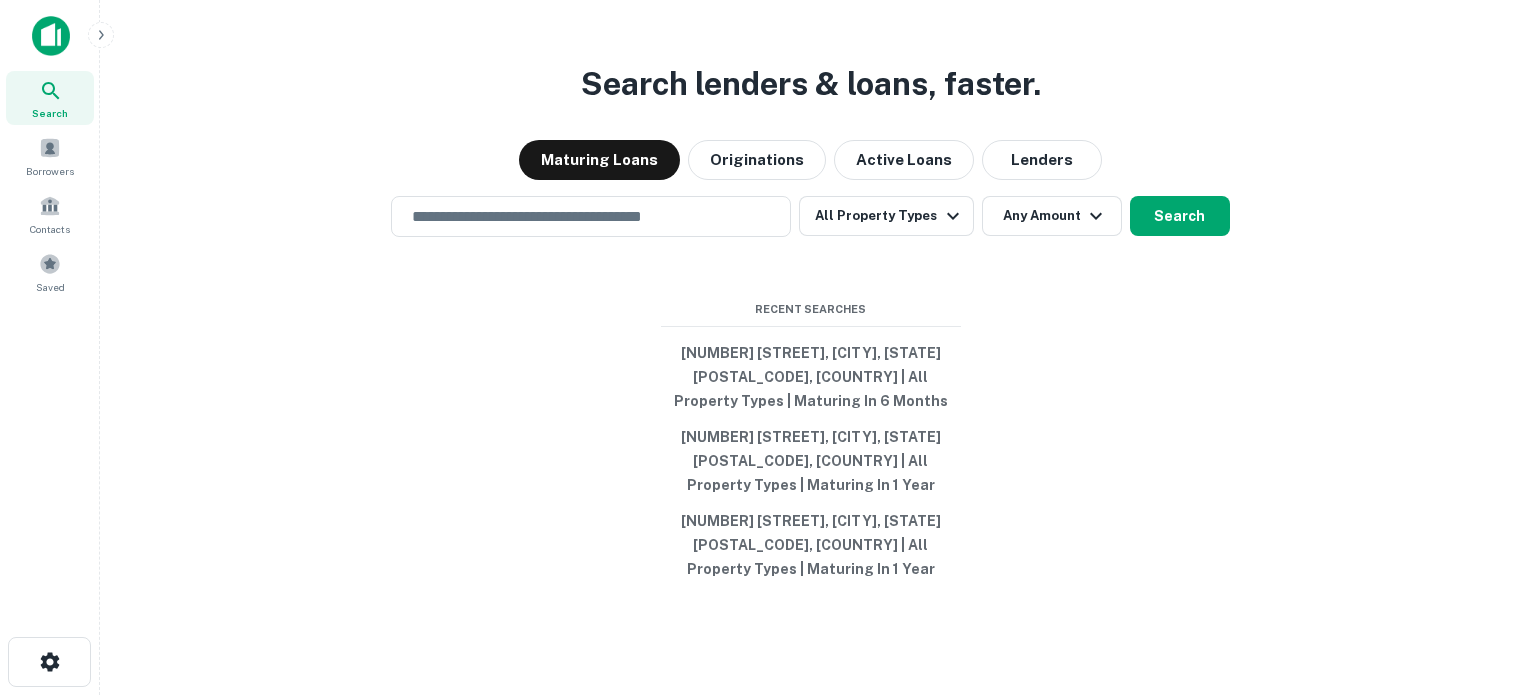 scroll, scrollTop: 0, scrollLeft: 0, axis: both 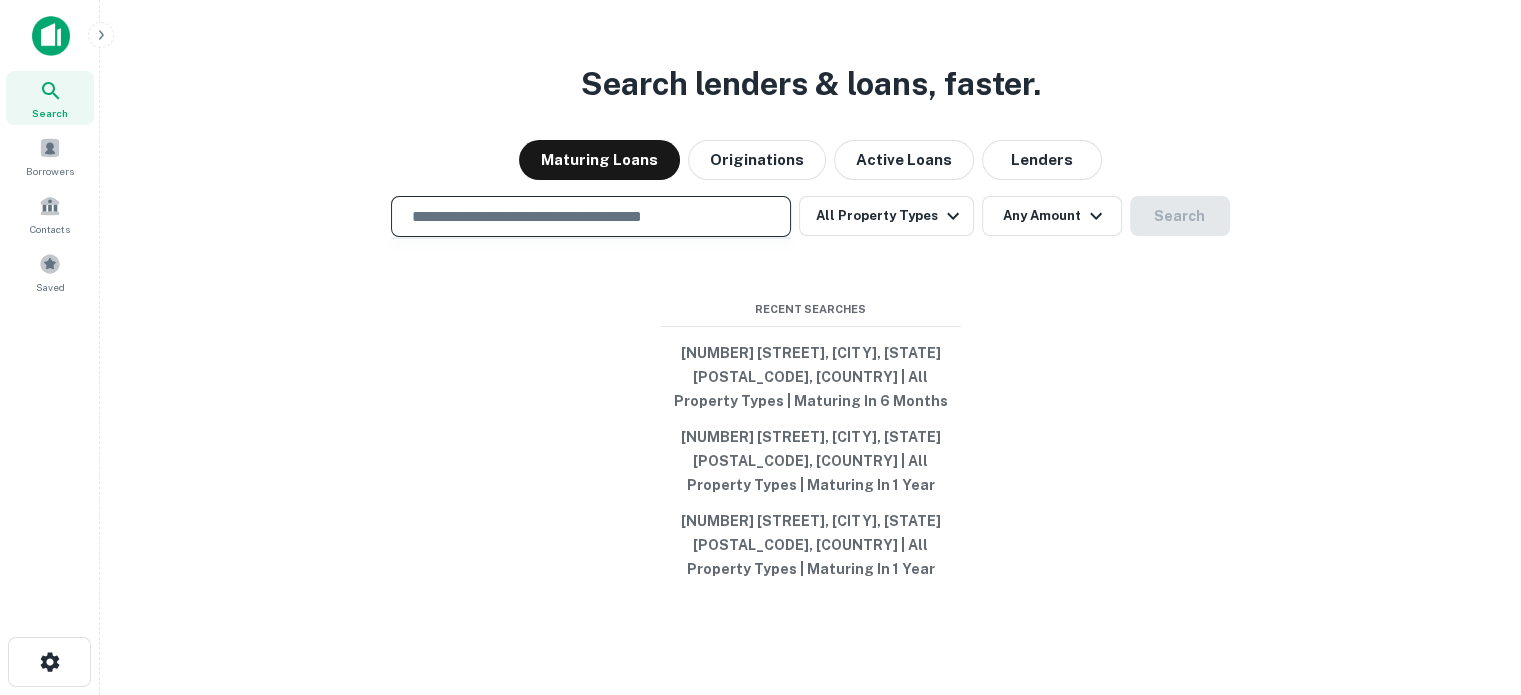 click at bounding box center [591, 216] 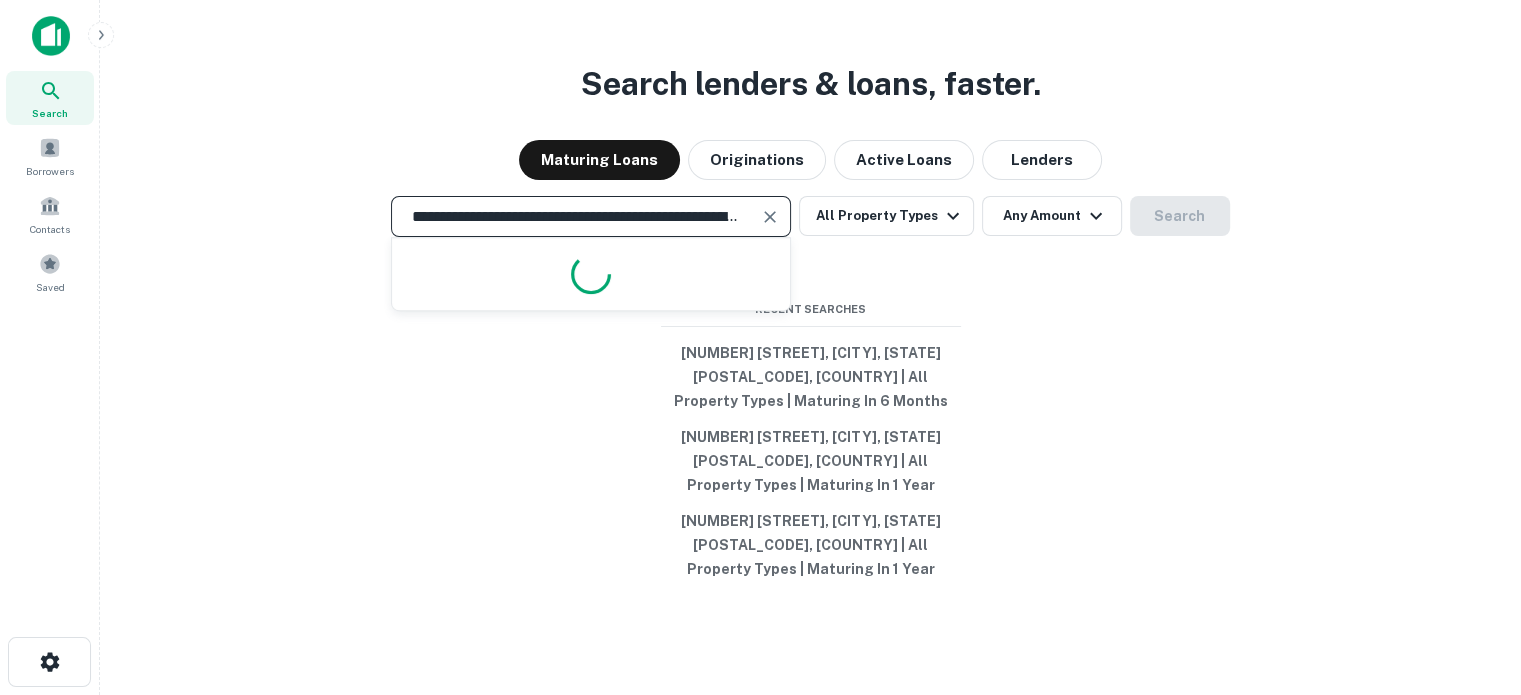 scroll, scrollTop: 0, scrollLeft: 297, axis: horizontal 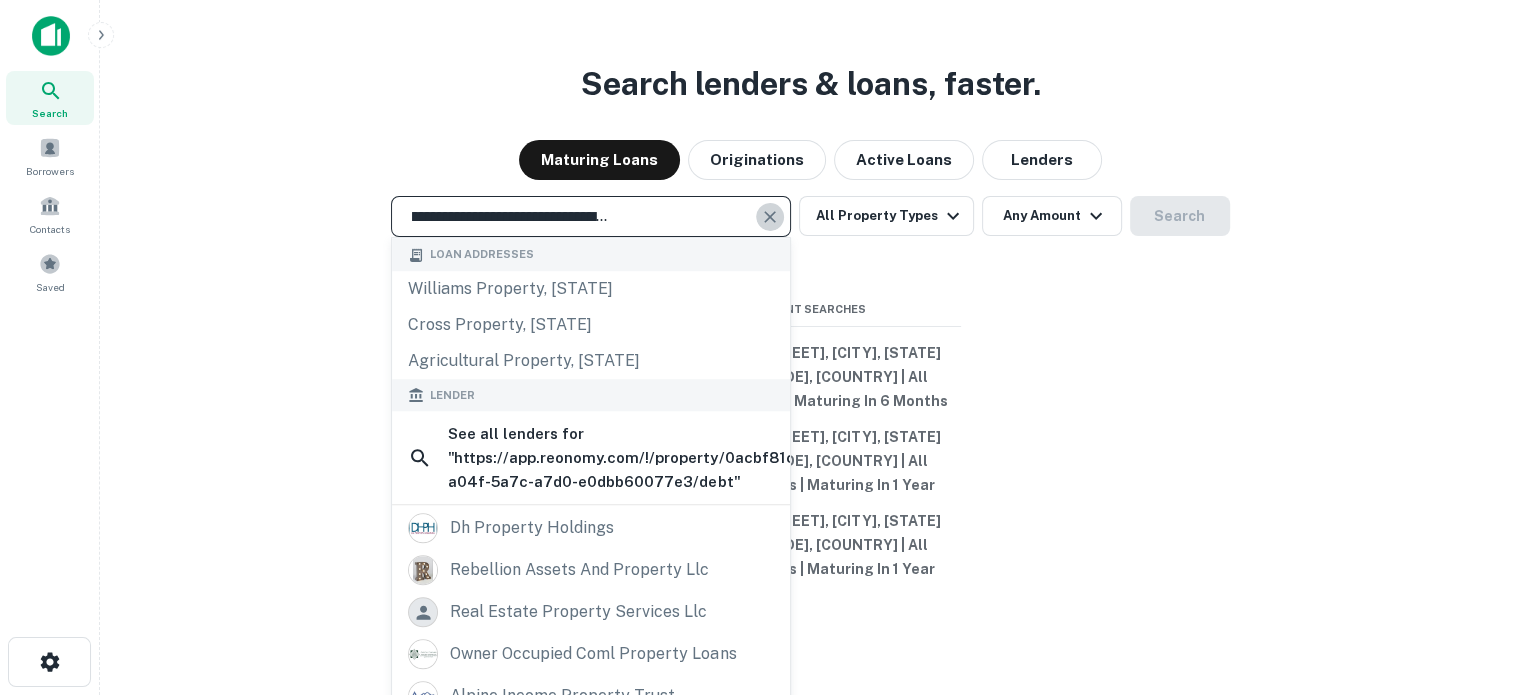 click at bounding box center (770, 217) 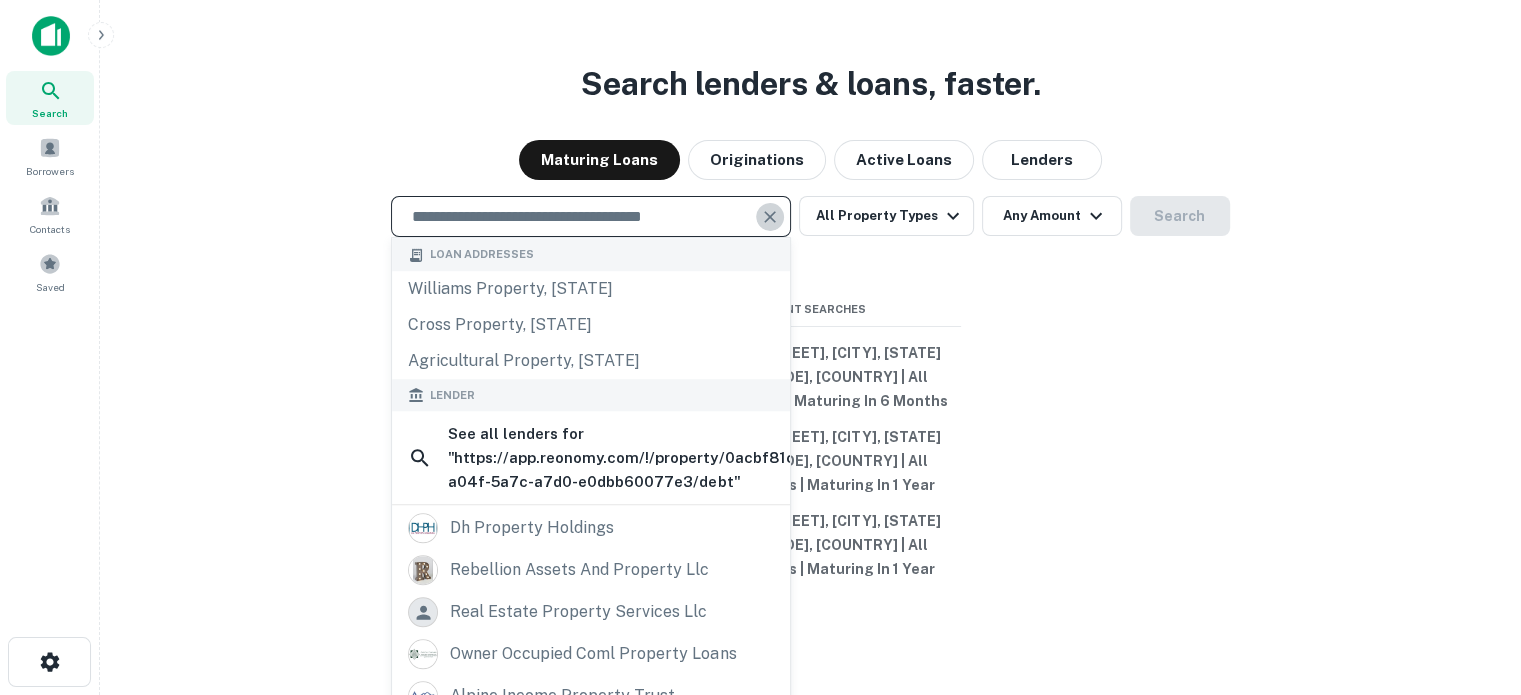 scroll, scrollTop: 0, scrollLeft: 0, axis: both 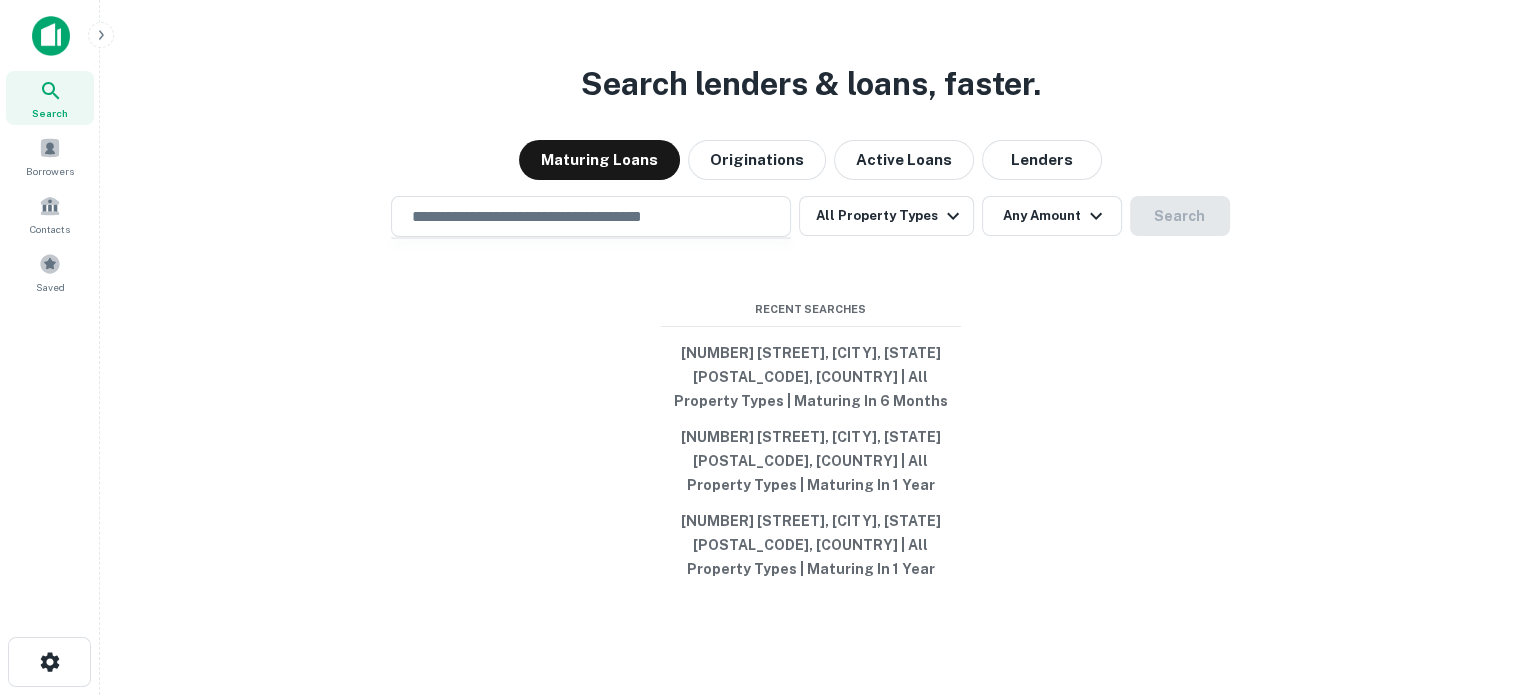 drag, startPoint x: 543, startPoint y: 207, endPoint x: 545, endPoint y: 220, distance: 13.152946 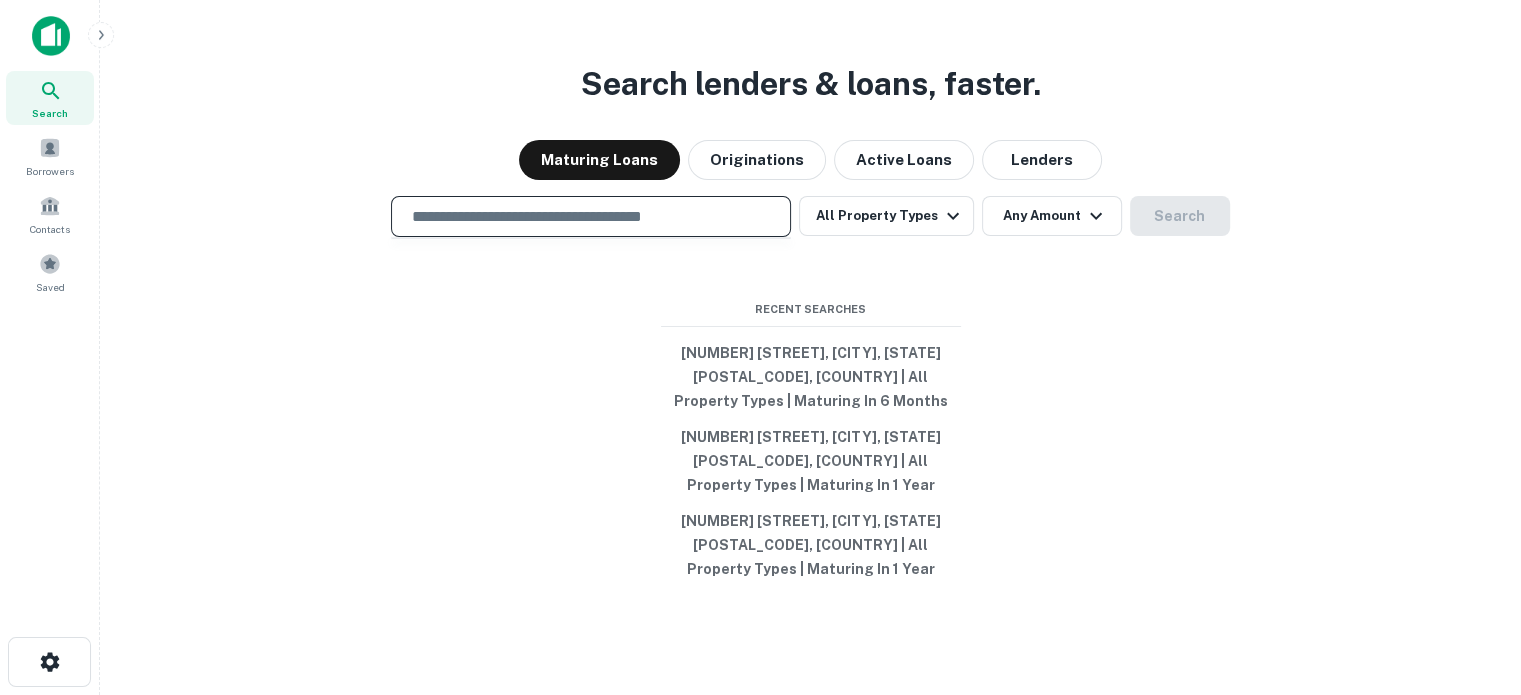 paste on "**********" 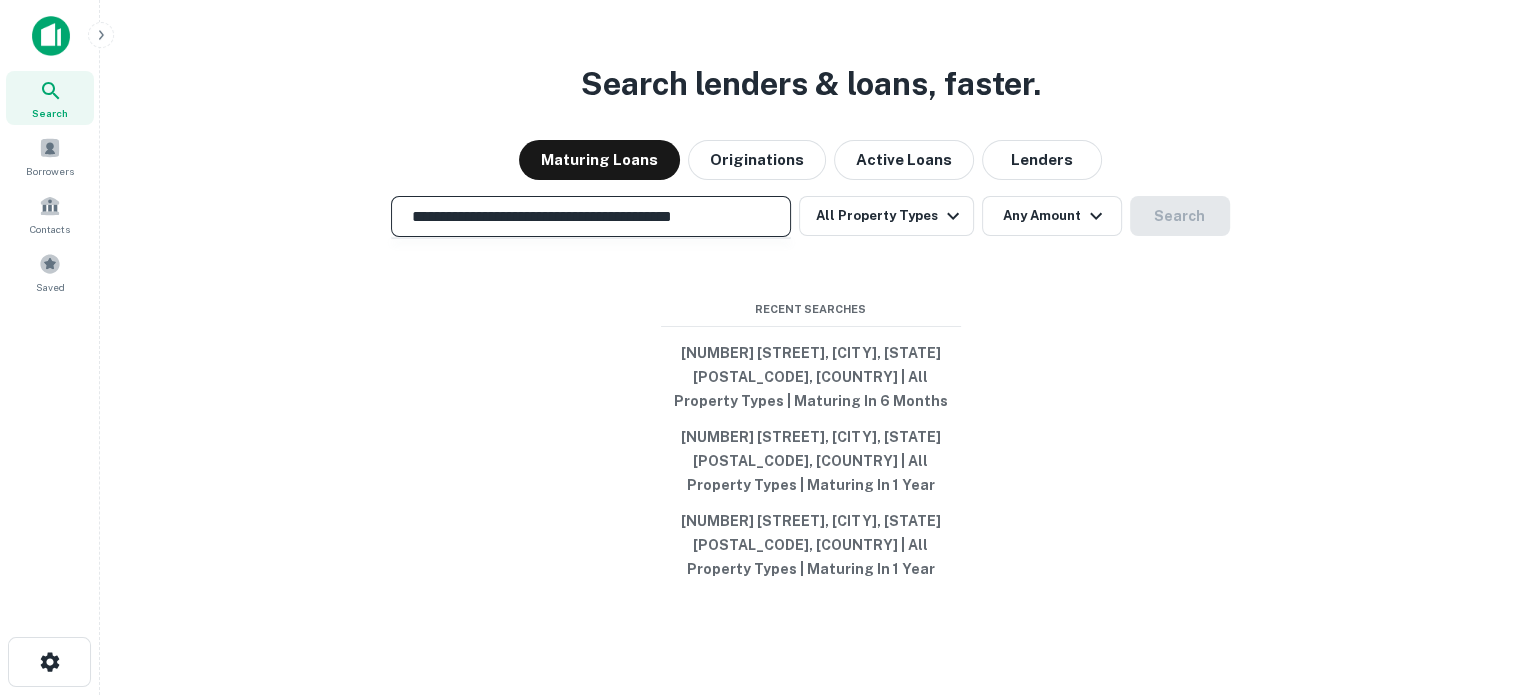 scroll, scrollTop: 0, scrollLeft: 63, axis: horizontal 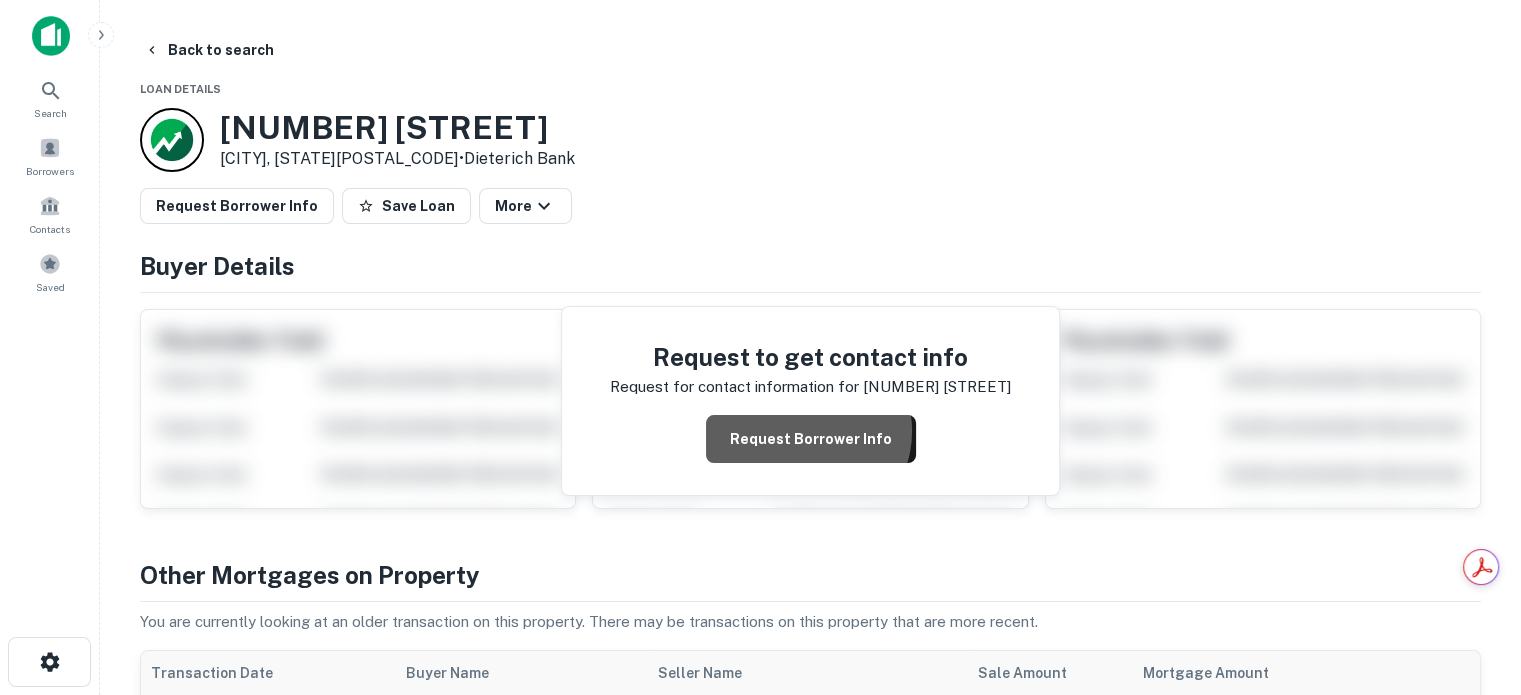 click on "Request Borrower Info" at bounding box center [811, 439] 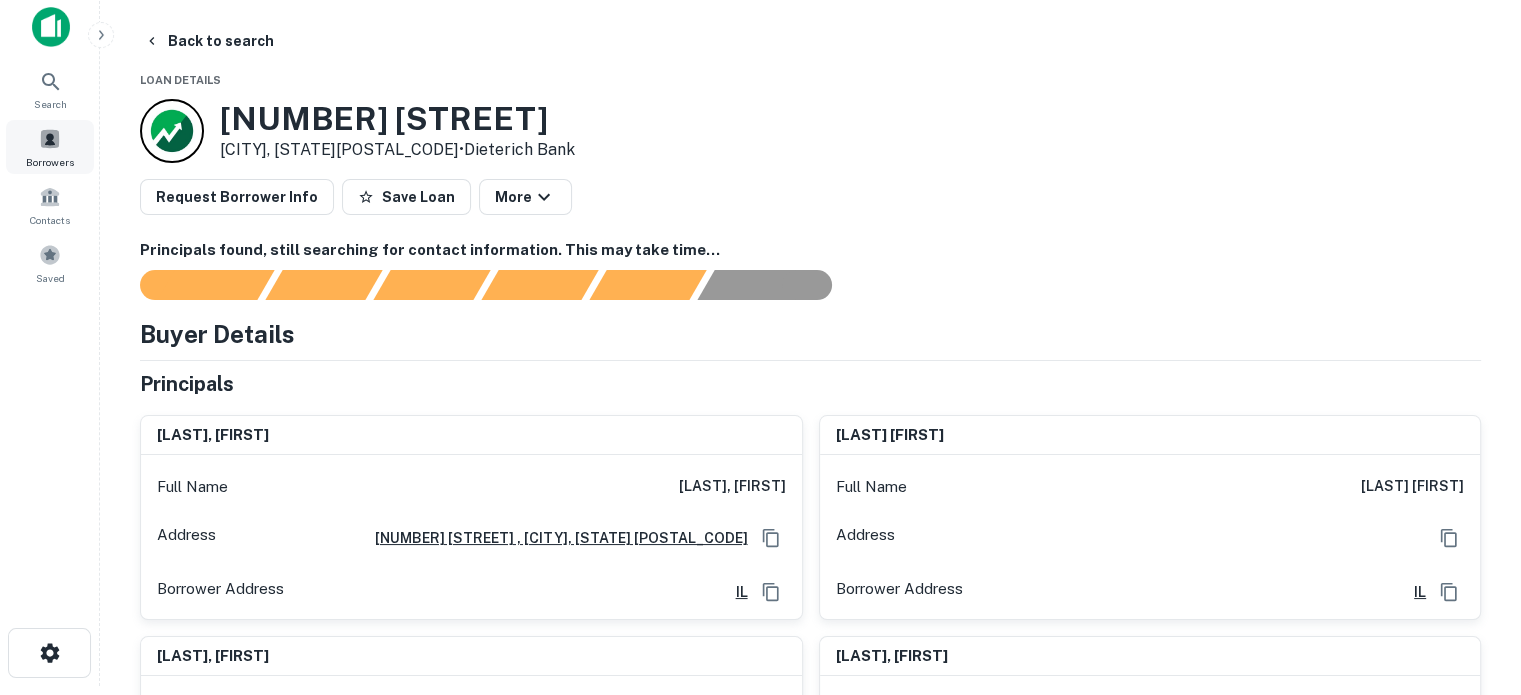 scroll, scrollTop: 0, scrollLeft: 0, axis: both 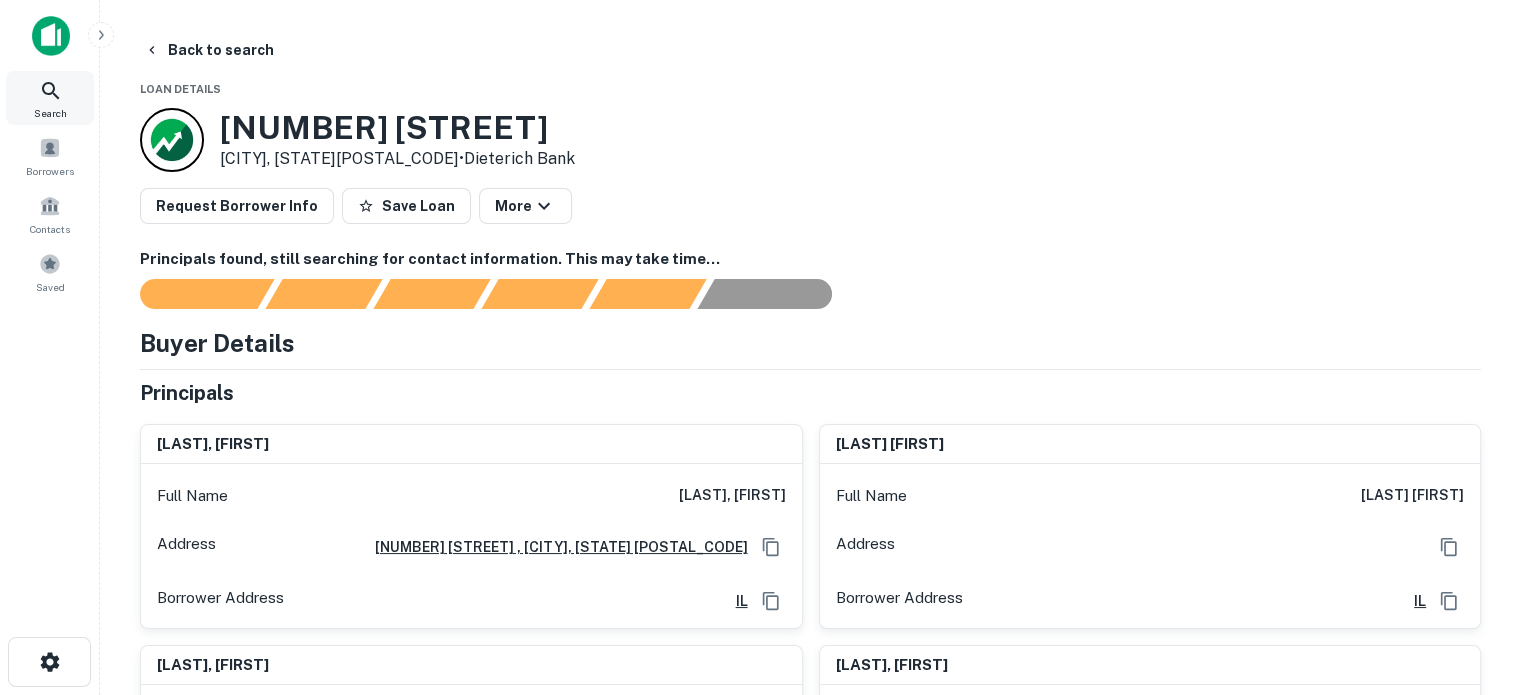 click at bounding box center (51, 91) 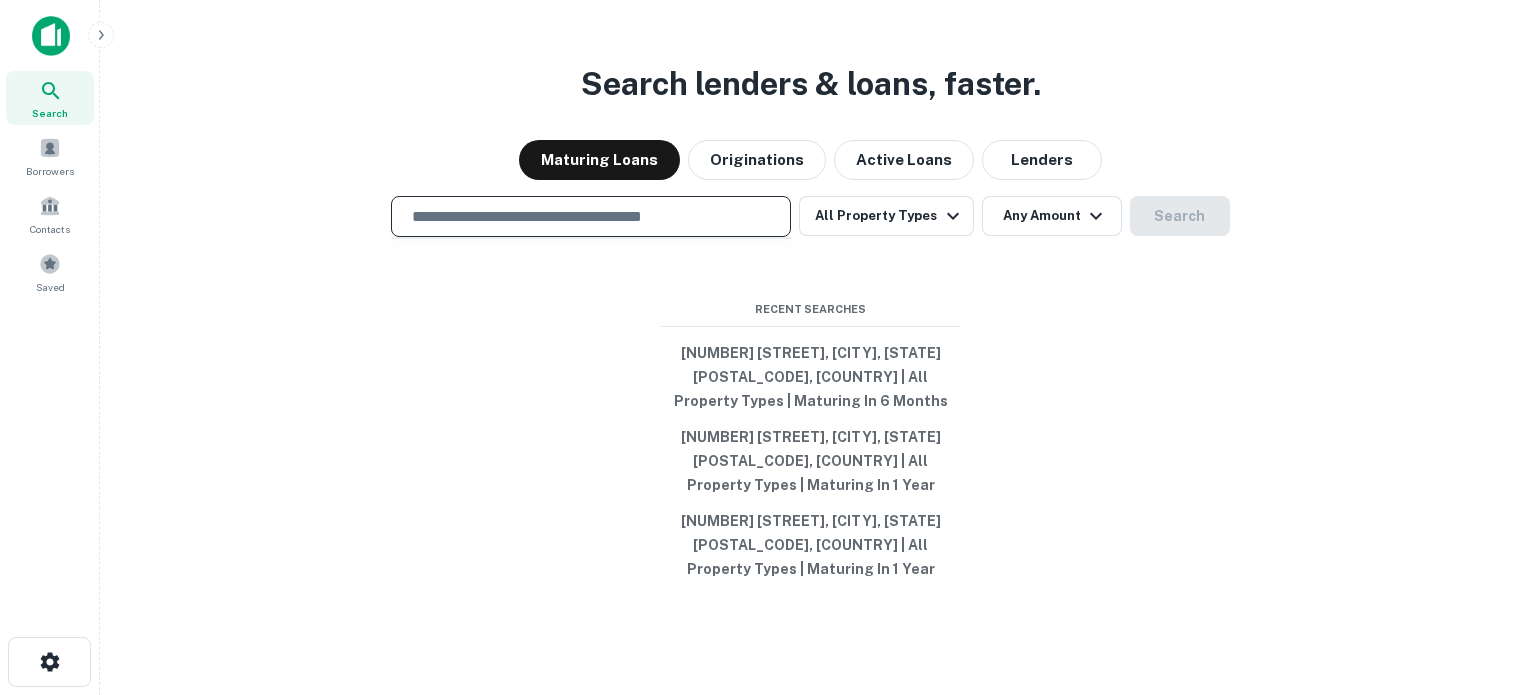 scroll, scrollTop: 0, scrollLeft: 0, axis: both 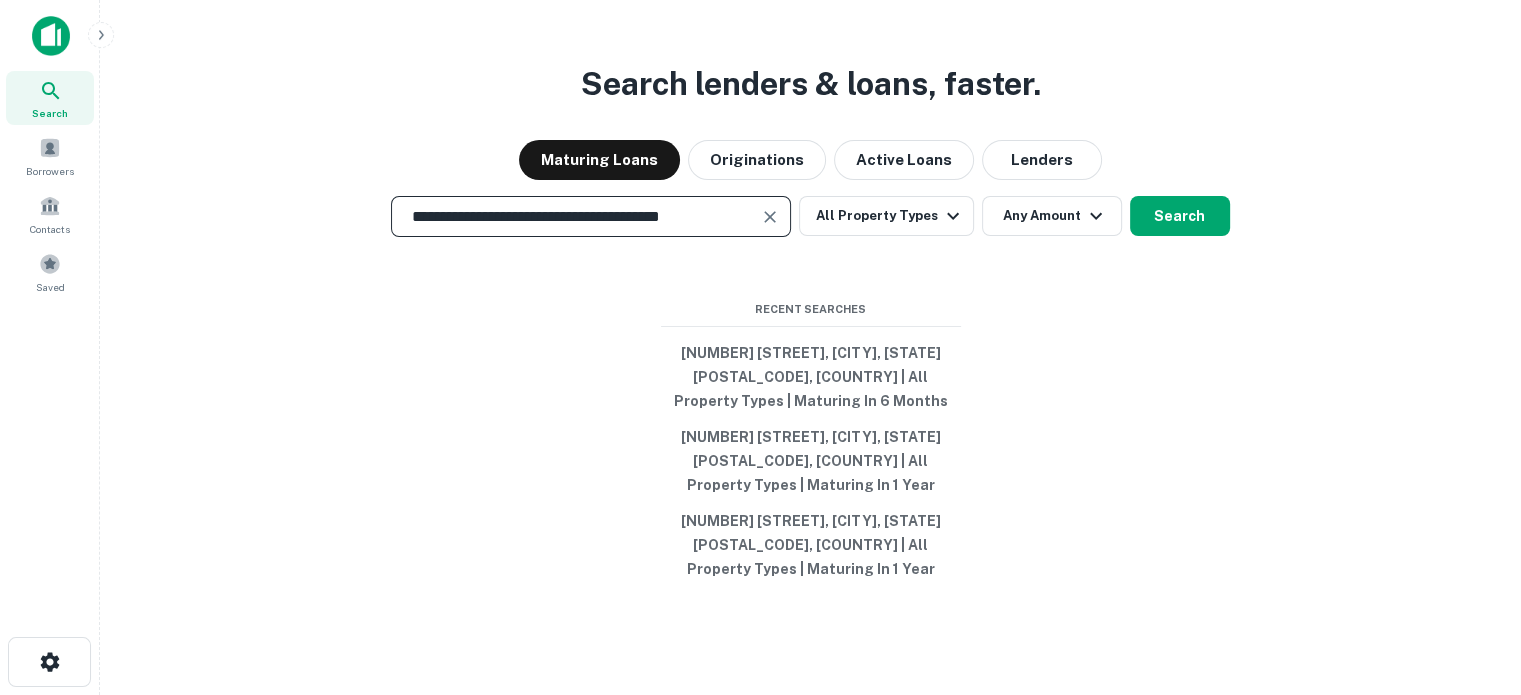 type on "**********" 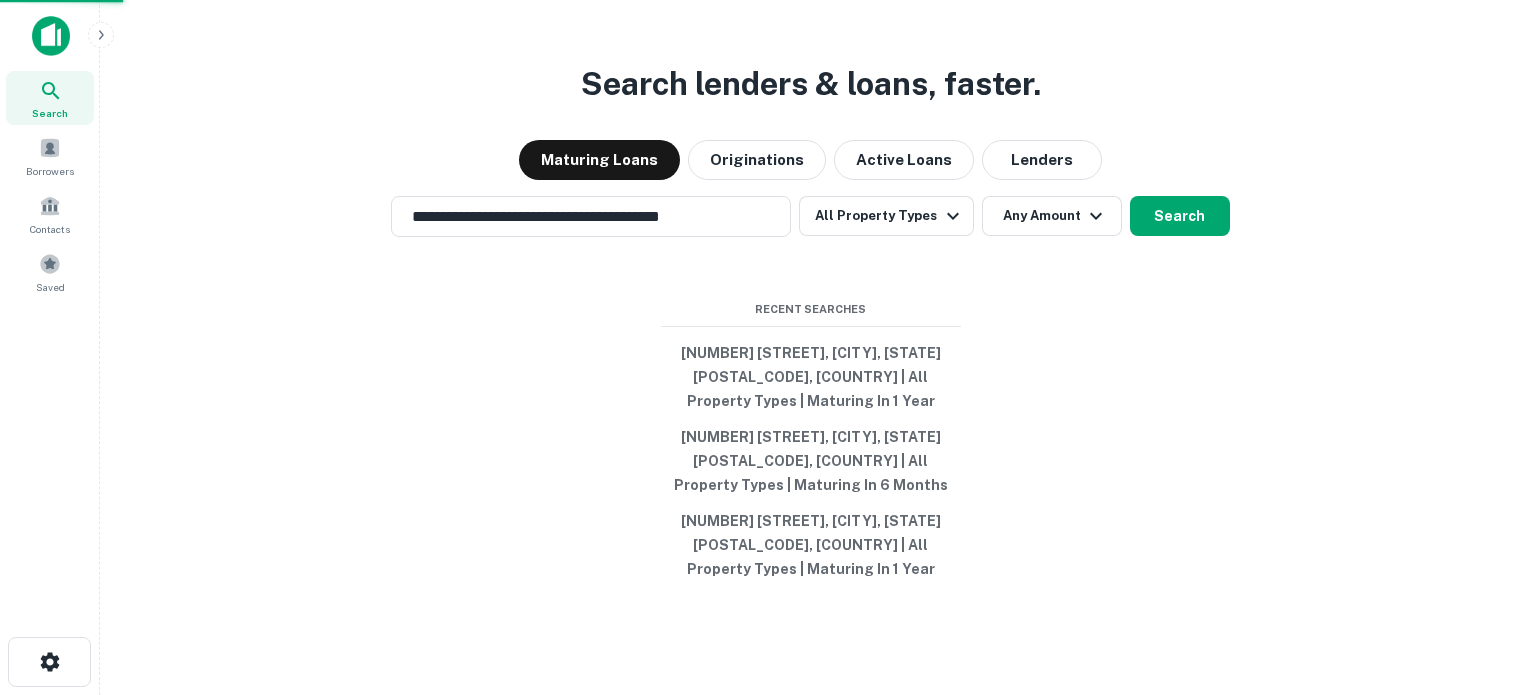 click on "[NUMBER] [STREET], [CITY], [STATE] [POSTAL_CODE], [COUNTRY]" at bounding box center (768, 394) 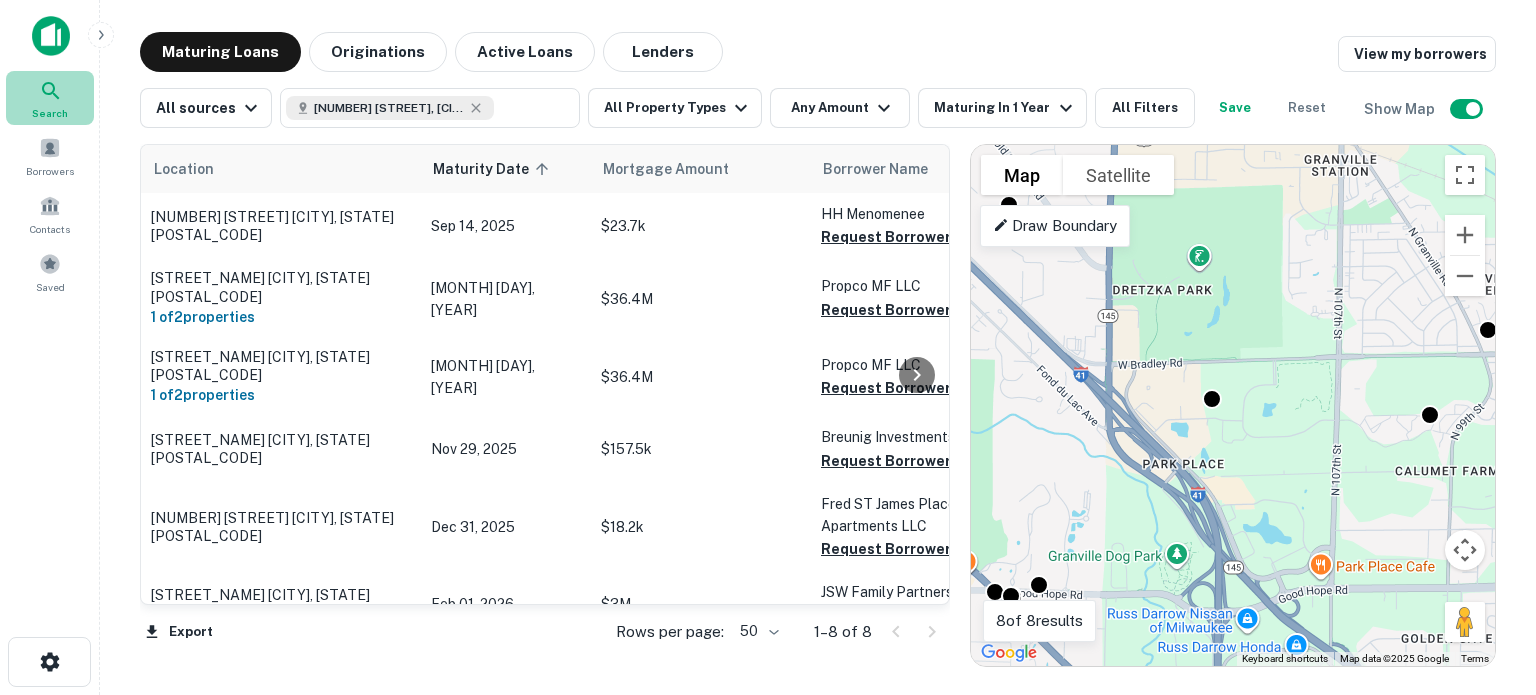 click at bounding box center (51, 91) 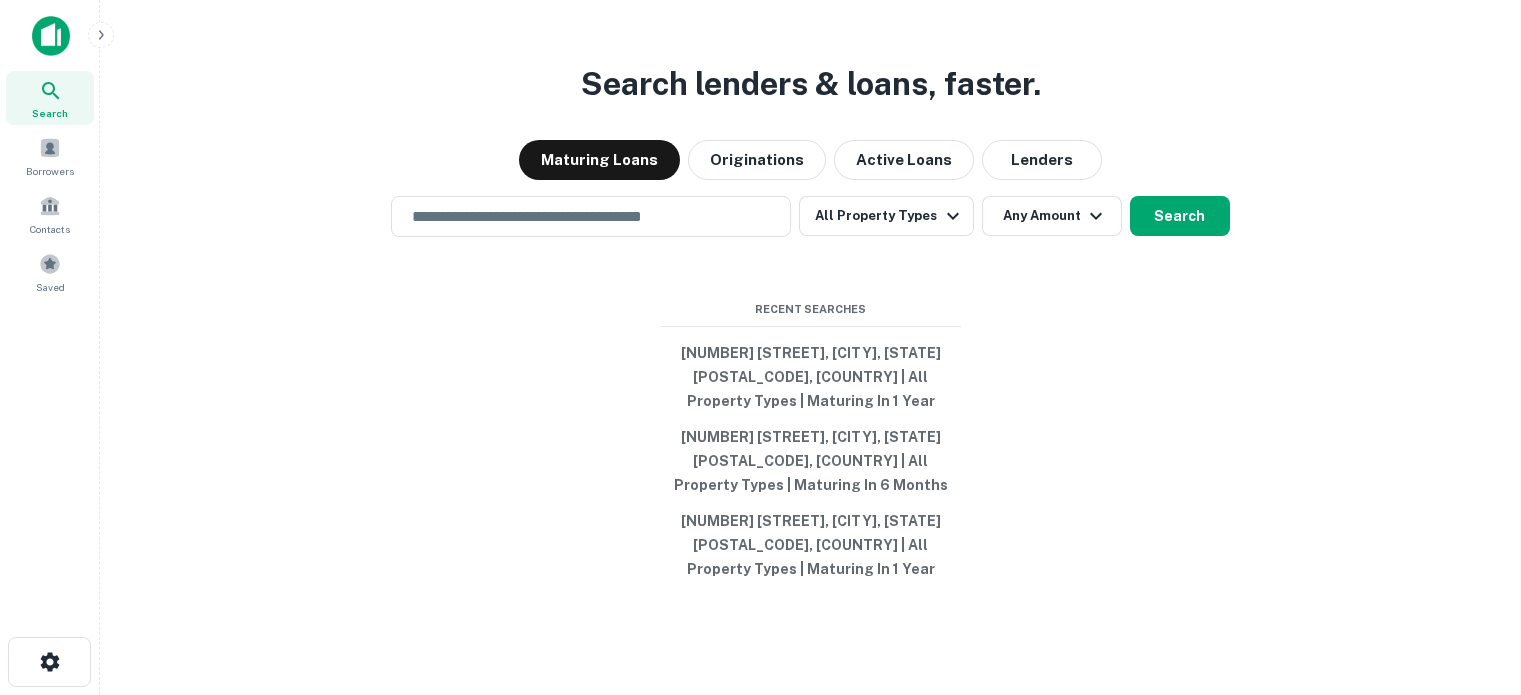 scroll, scrollTop: 0, scrollLeft: 0, axis: both 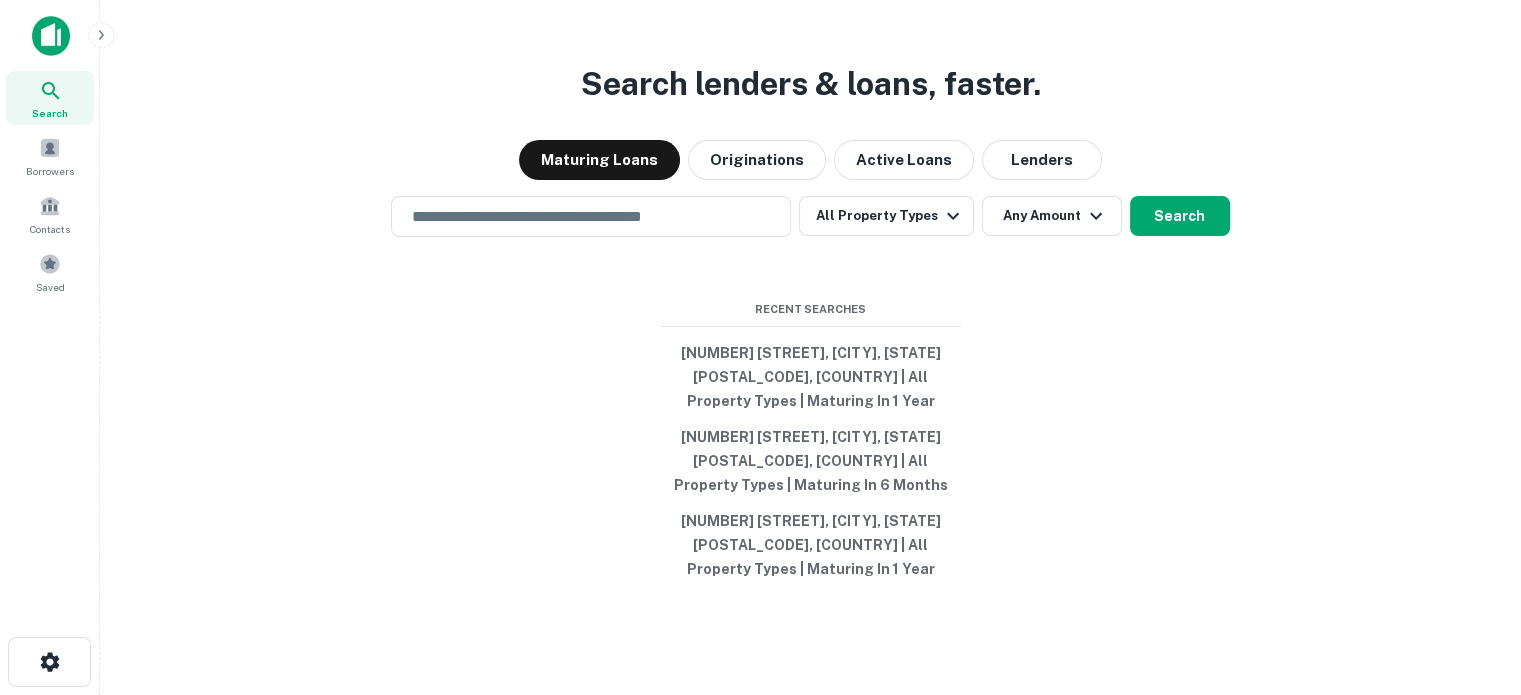 click on "​" at bounding box center (591, 216) 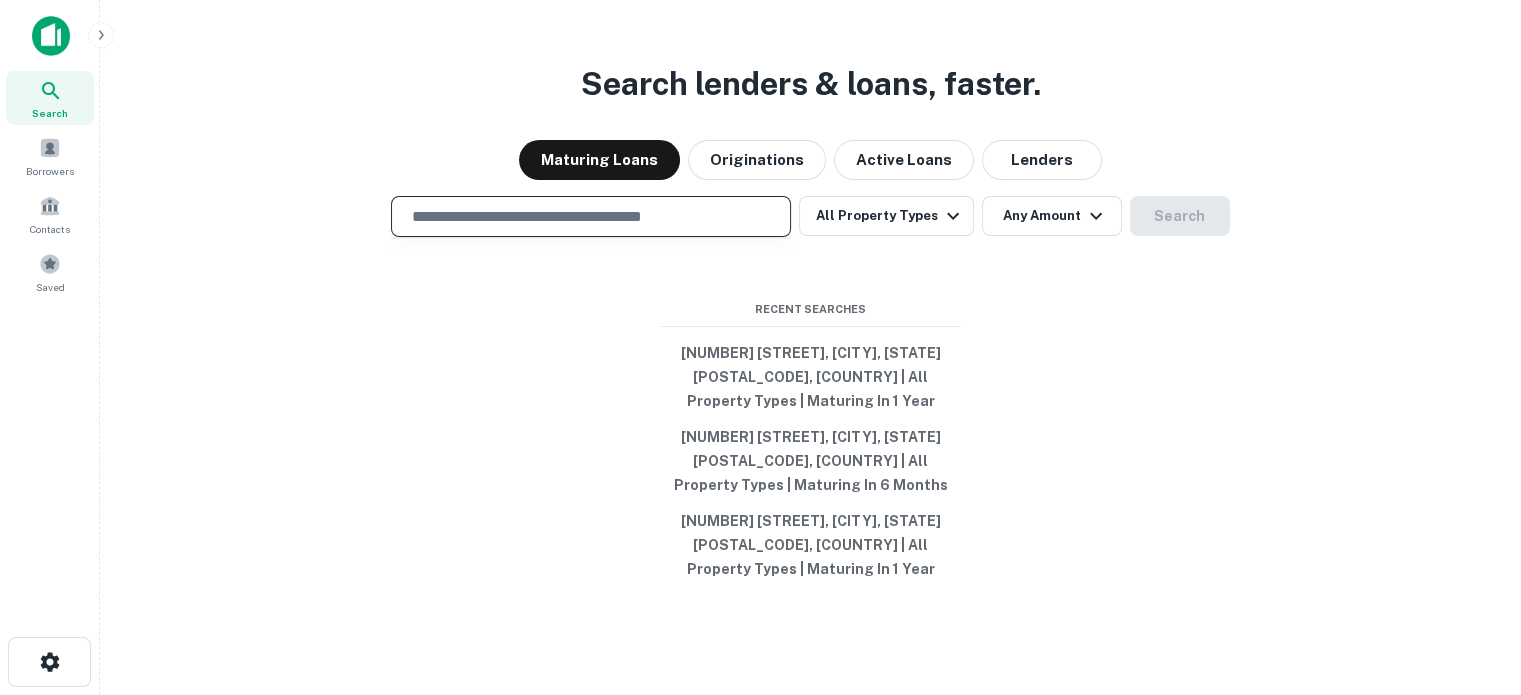 paste on "**********" 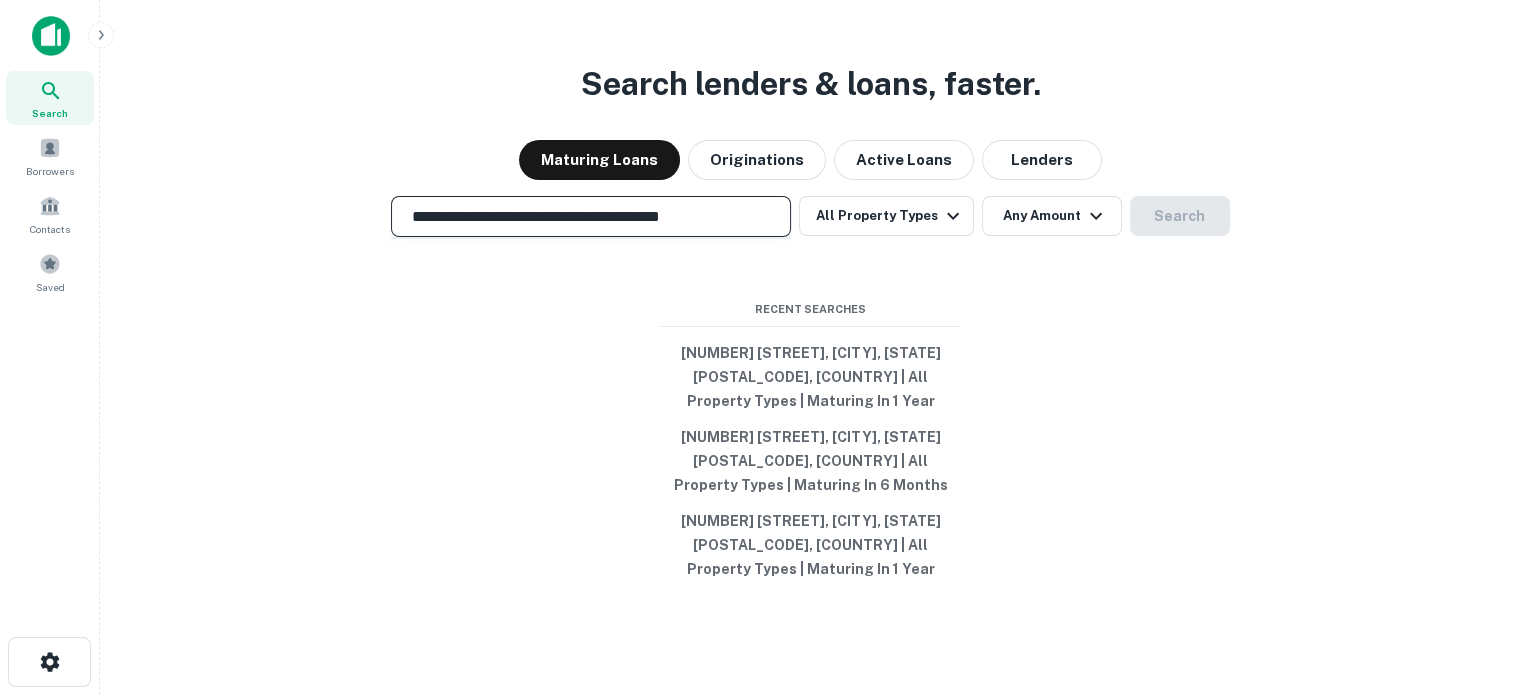 scroll, scrollTop: 0, scrollLeft: 48, axis: horizontal 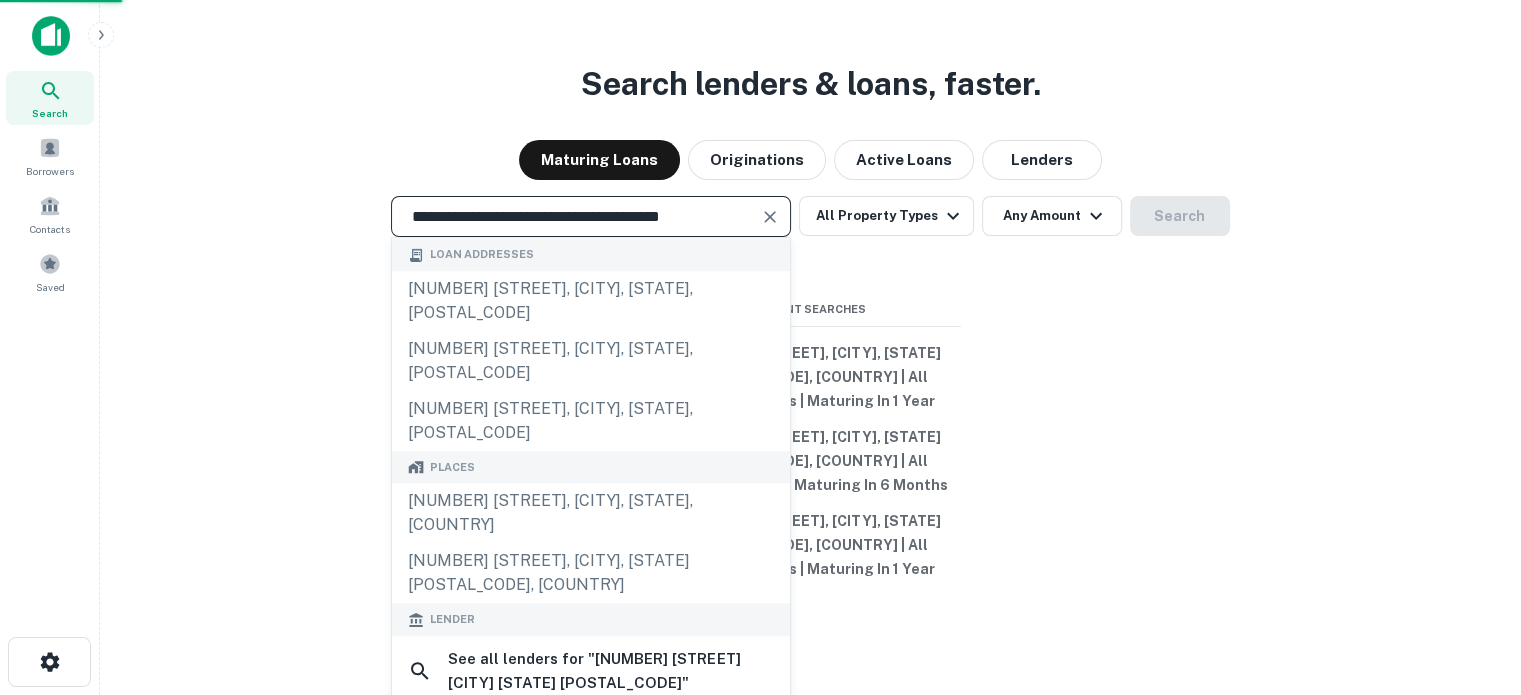 click on "[NUMBER] [STREET], [CITY], [STATE], [POSTAL_CODE]" at bounding box center (591, 301) 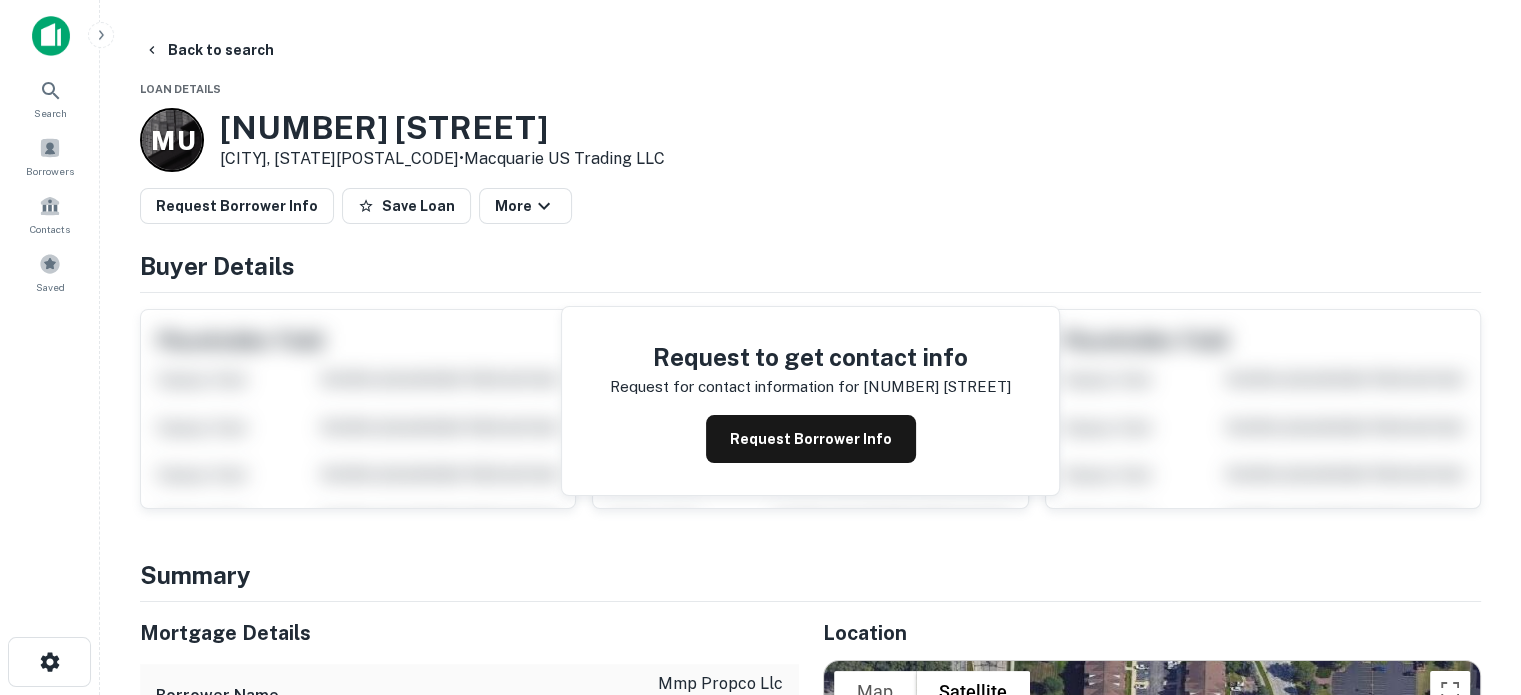 click on "Request Borrower Info" at bounding box center (811, 439) 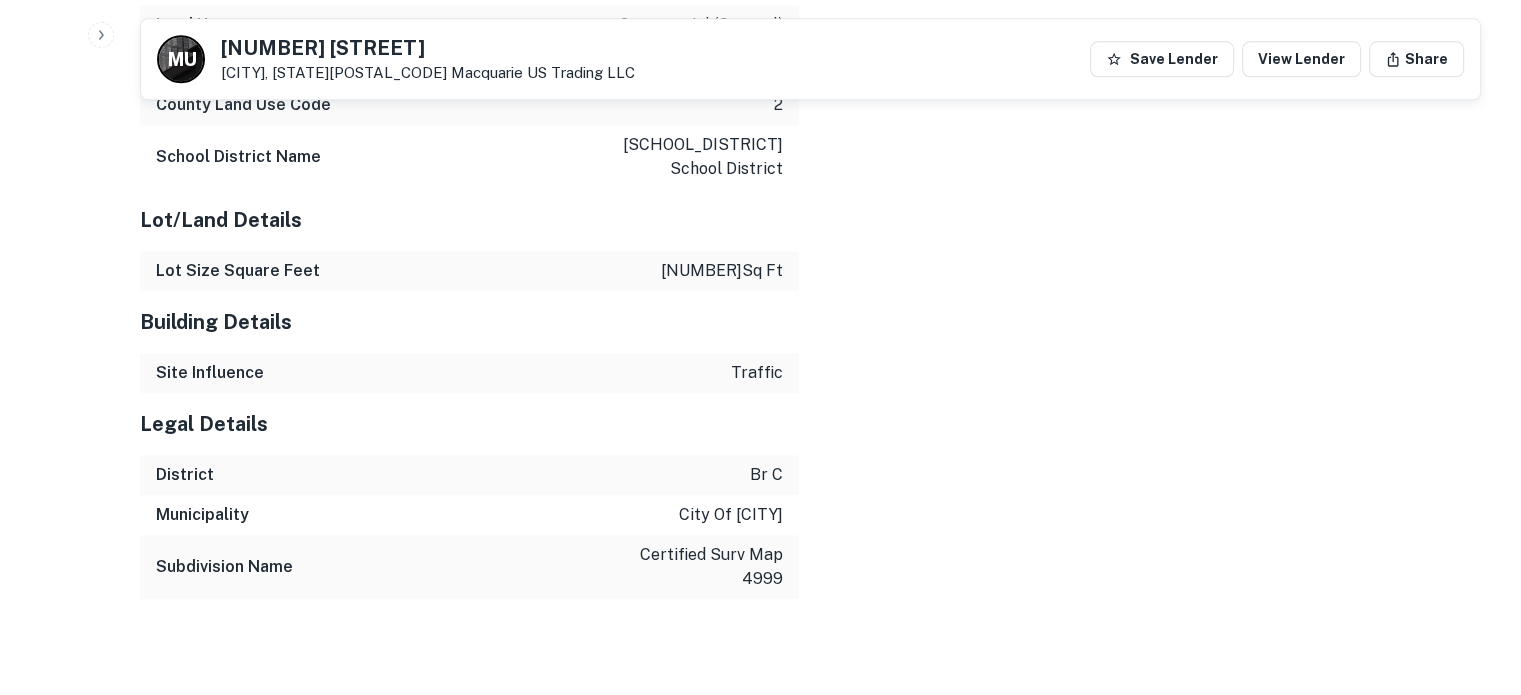 scroll, scrollTop: 2274, scrollLeft: 0, axis: vertical 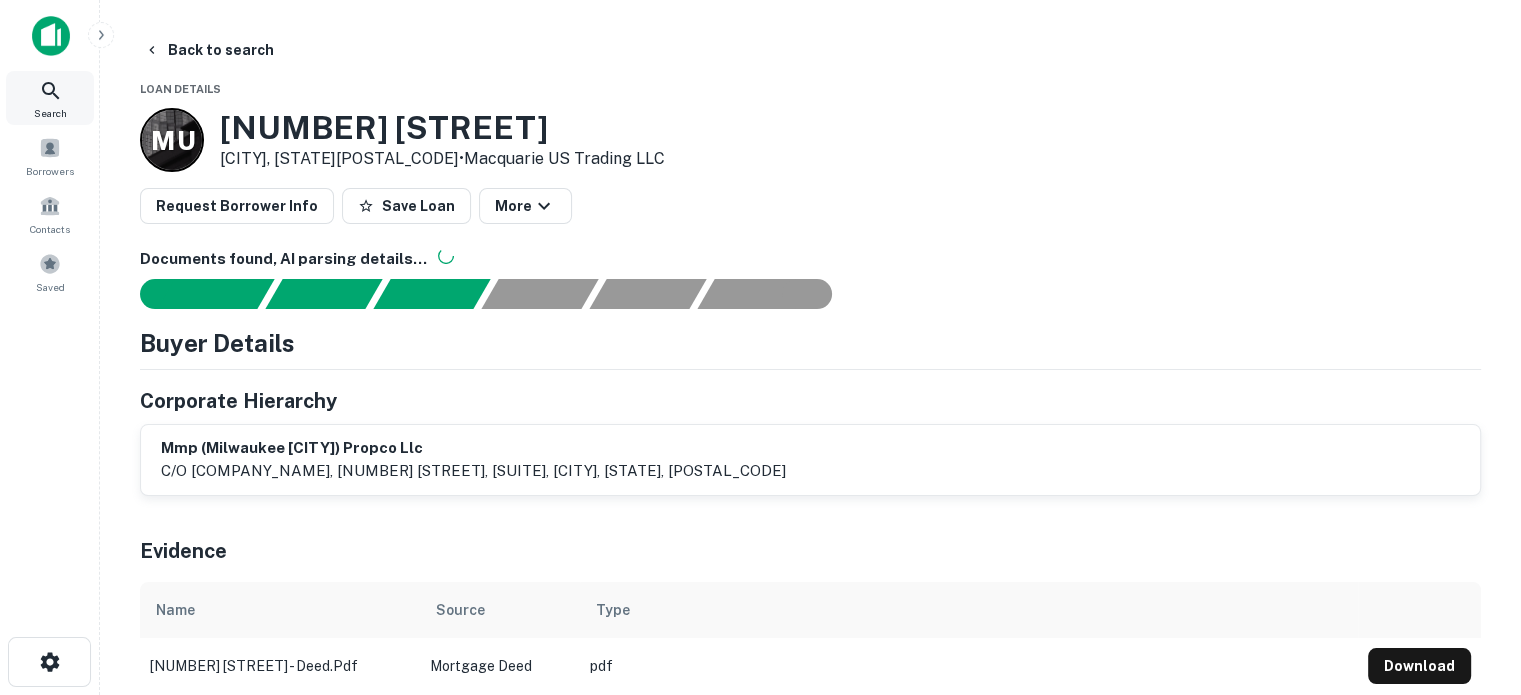 click at bounding box center (51, 91) 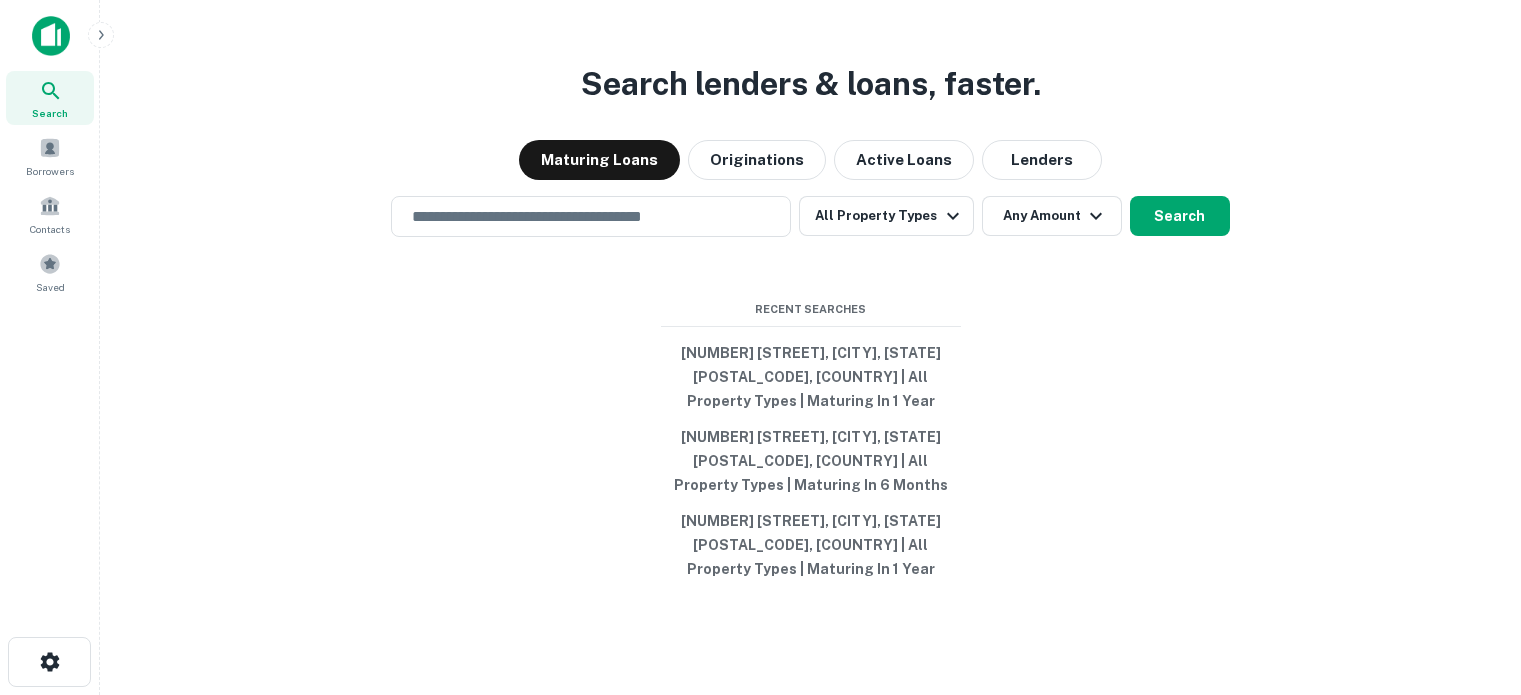 scroll, scrollTop: 0, scrollLeft: 0, axis: both 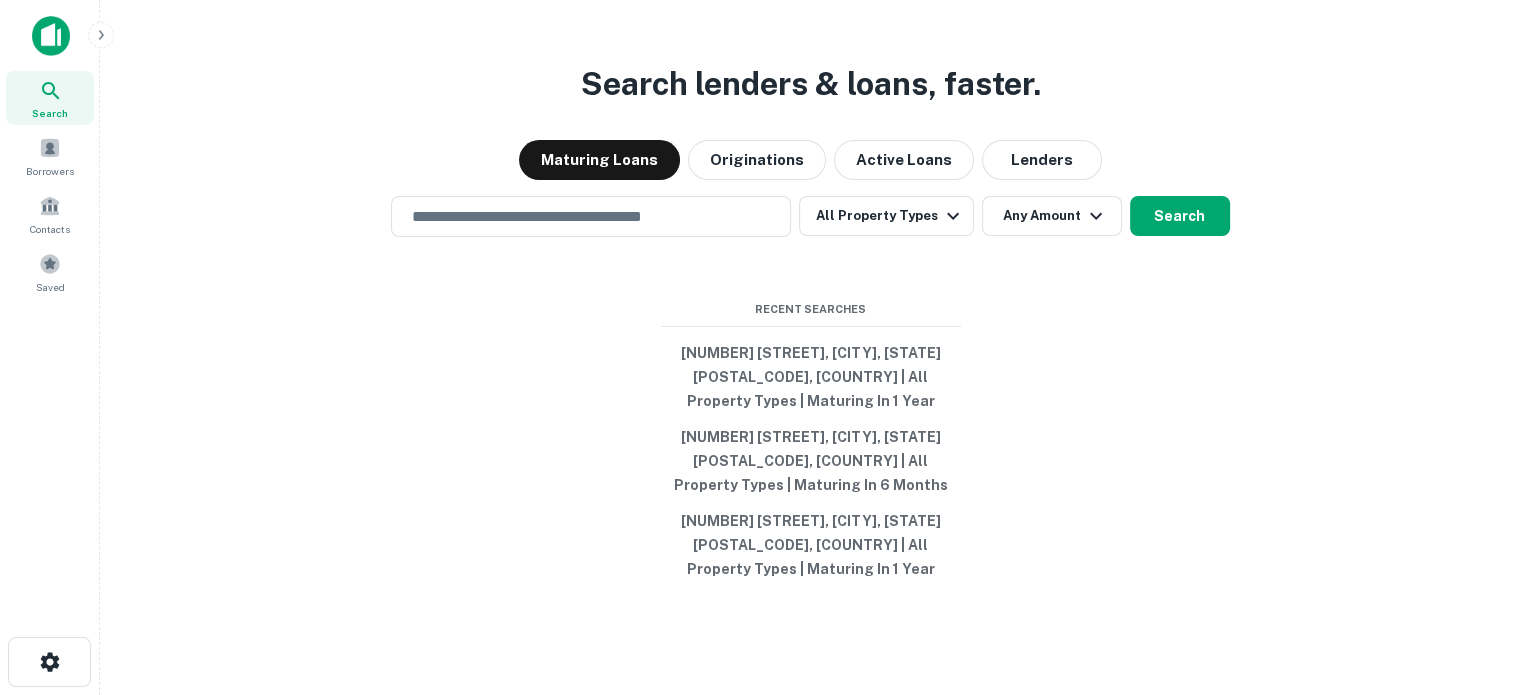 click at bounding box center [591, 216] 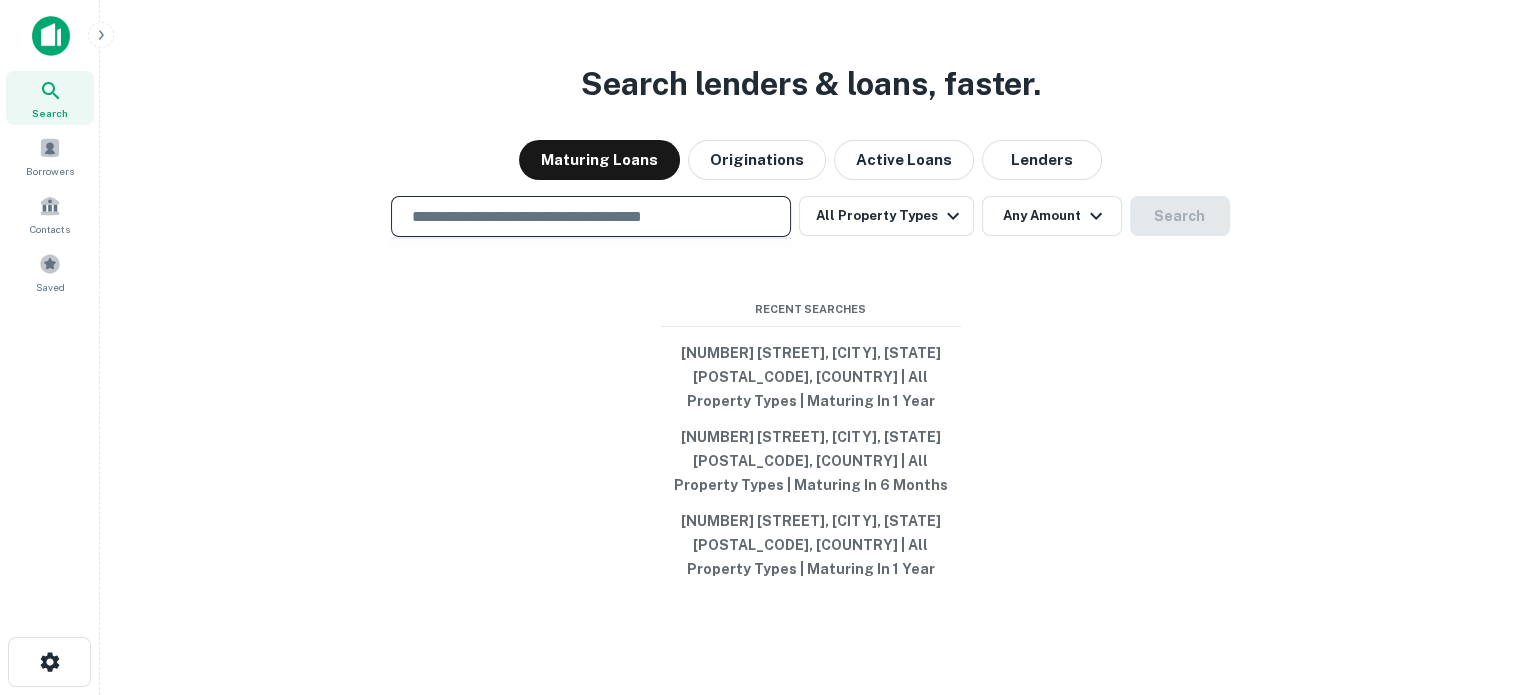 paste on "**********" 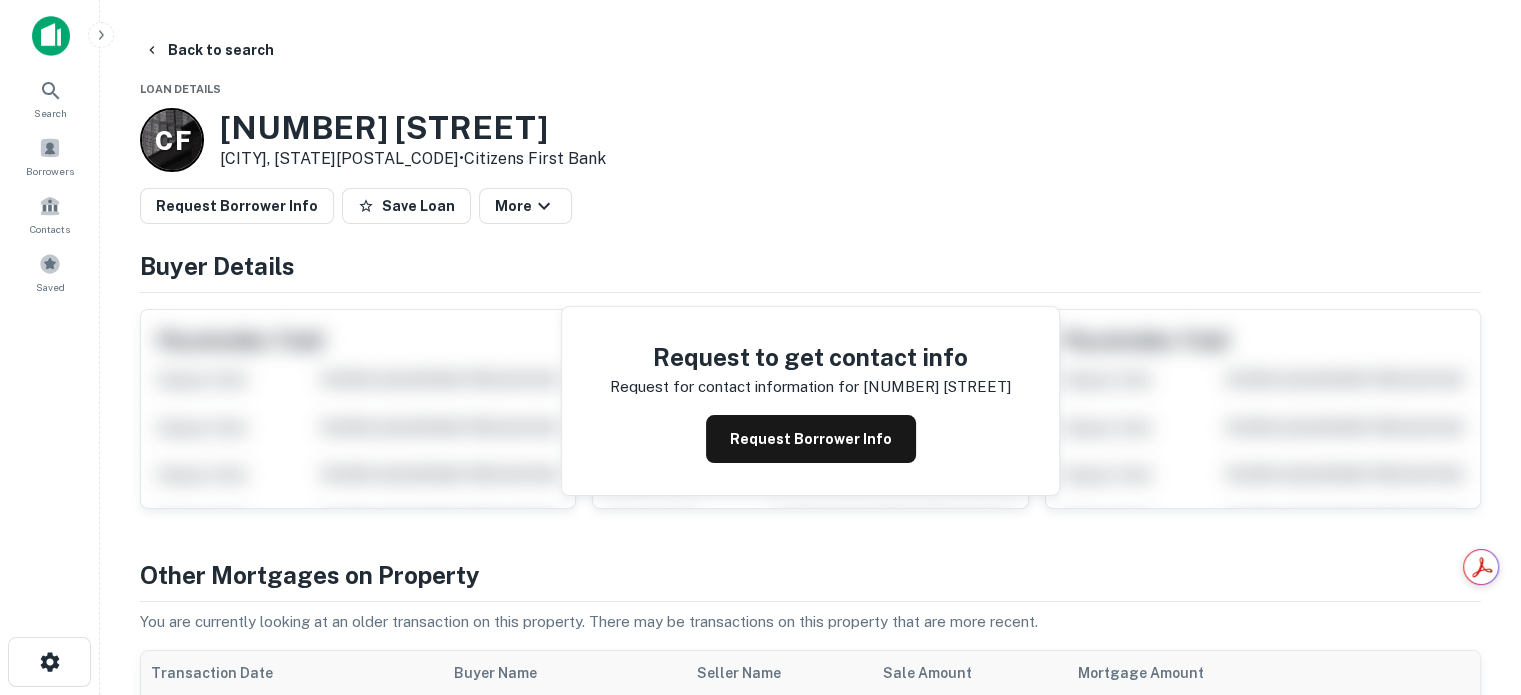 drag, startPoint x: 797, startPoint y: 435, endPoint x: 804, endPoint y: 419, distance: 17.464249 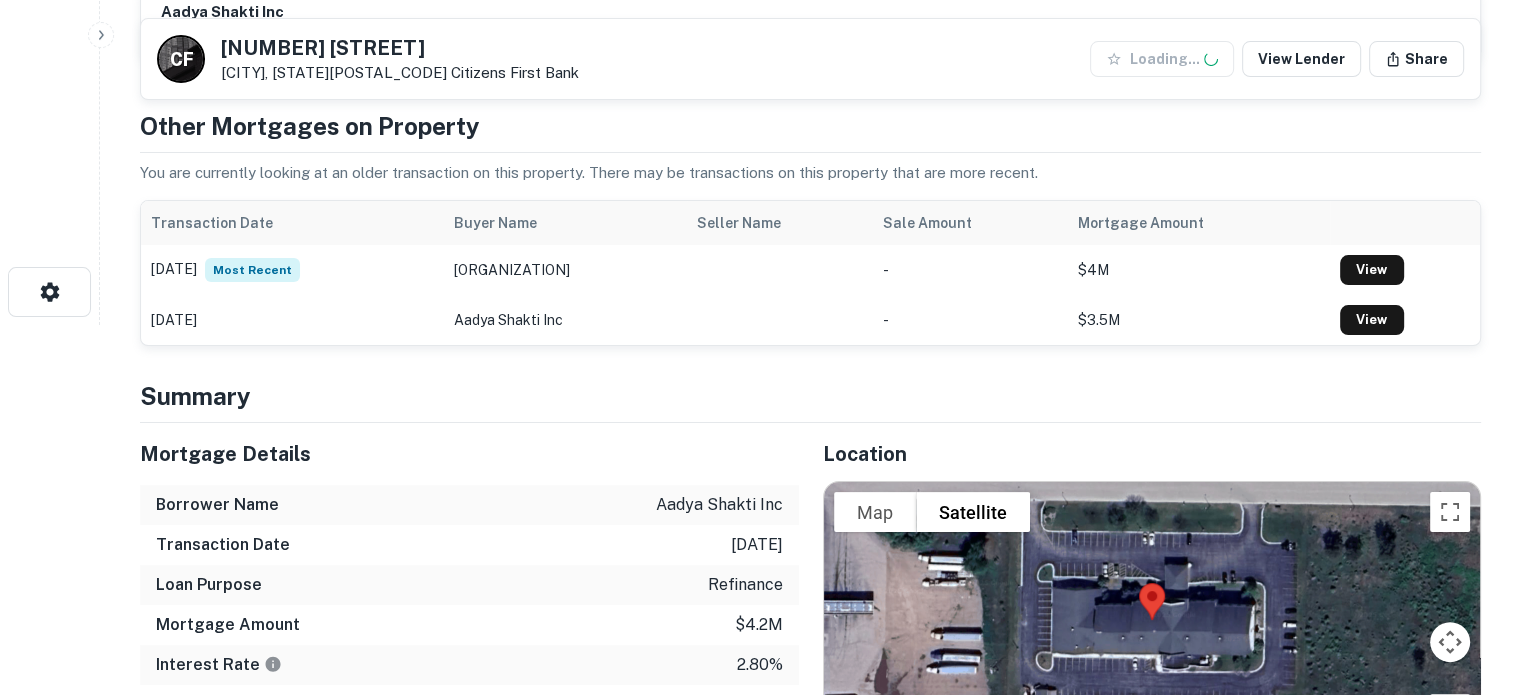 scroll, scrollTop: 500, scrollLeft: 0, axis: vertical 